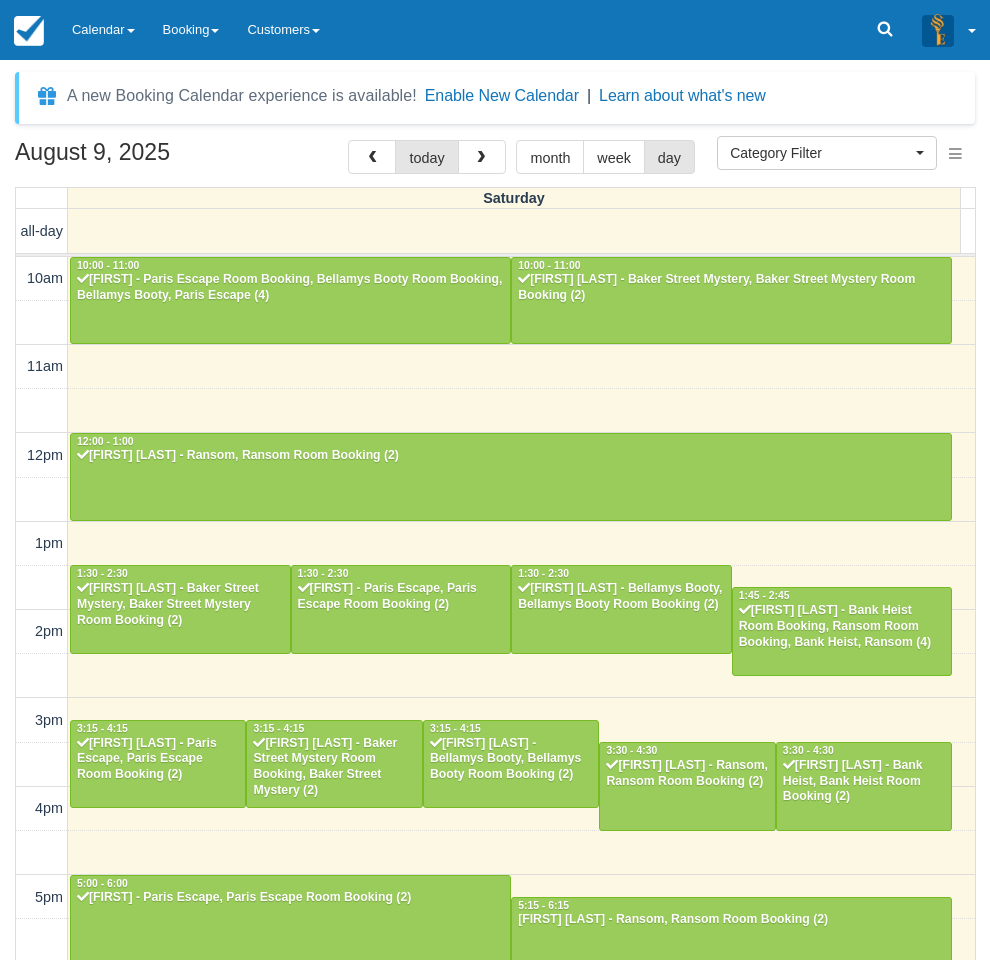 select 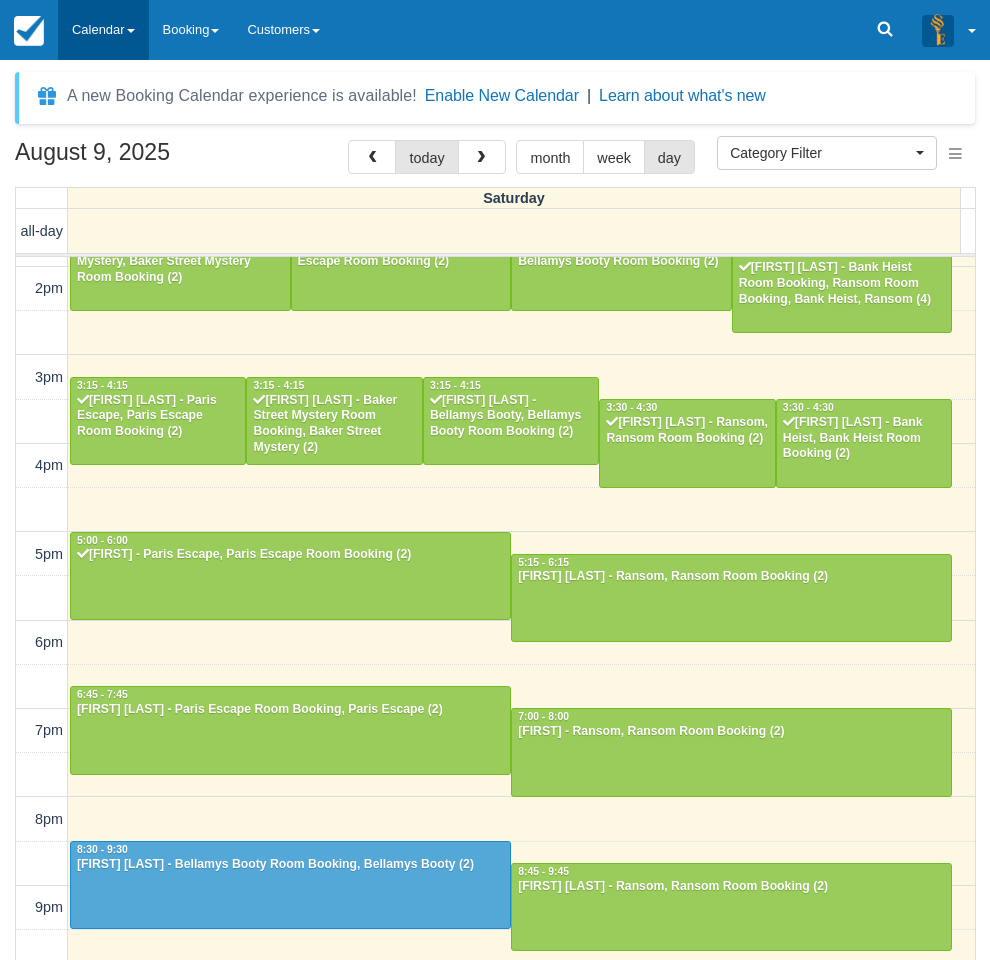 click on "Calendar" at bounding box center (103, 30) 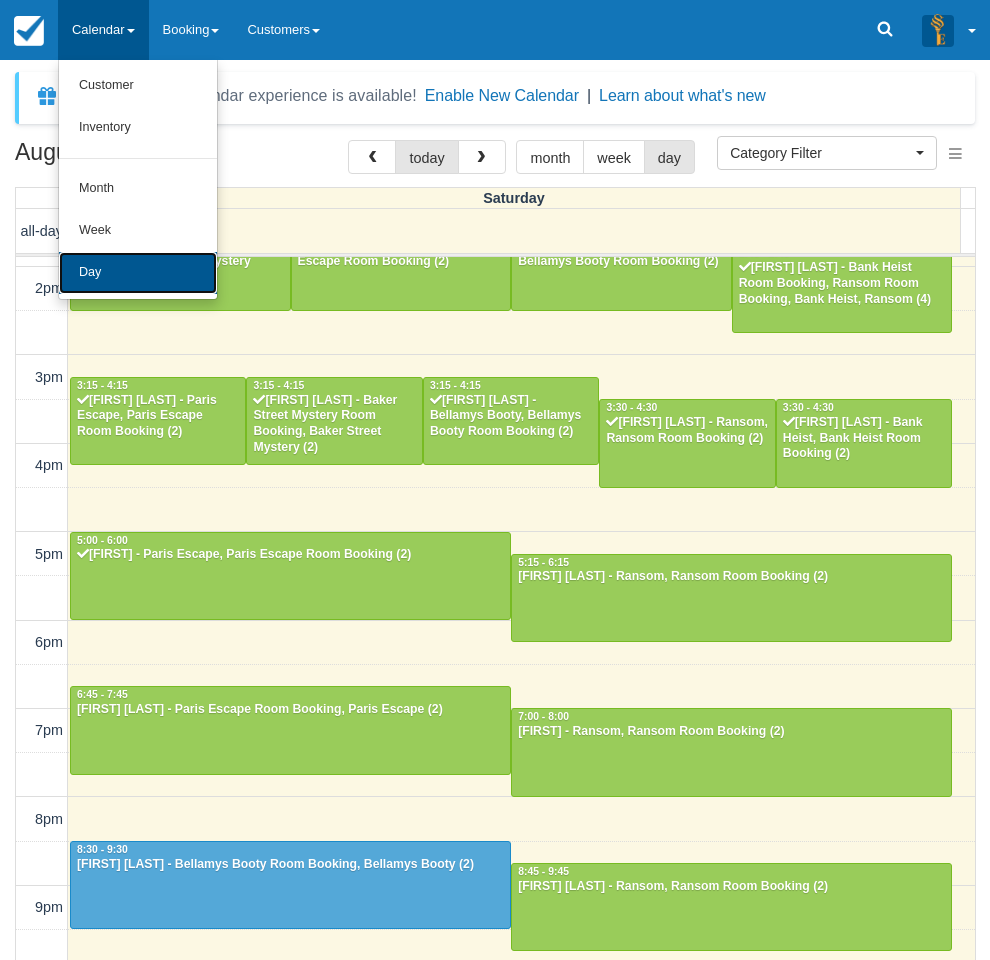 click on "Day" at bounding box center (138, 273) 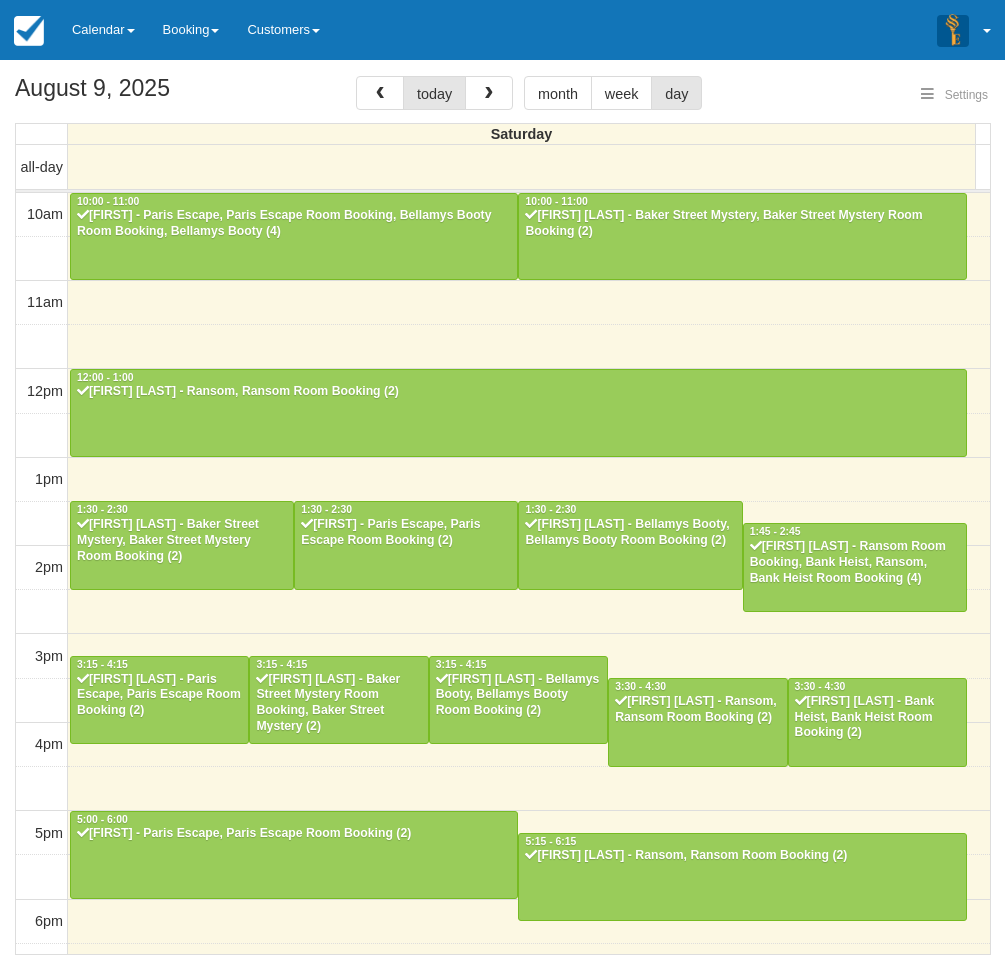 select 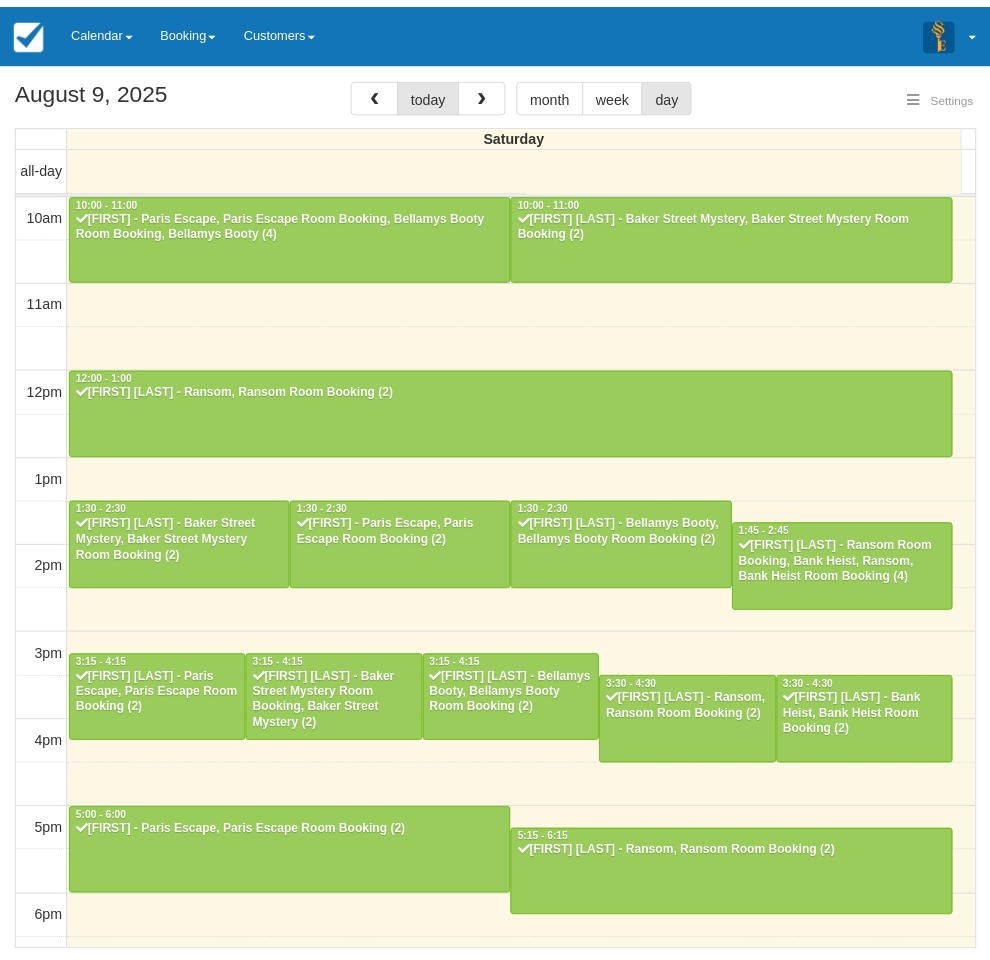 scroll, scrollTop: 343, scrollLeft: 0, axis: vertical 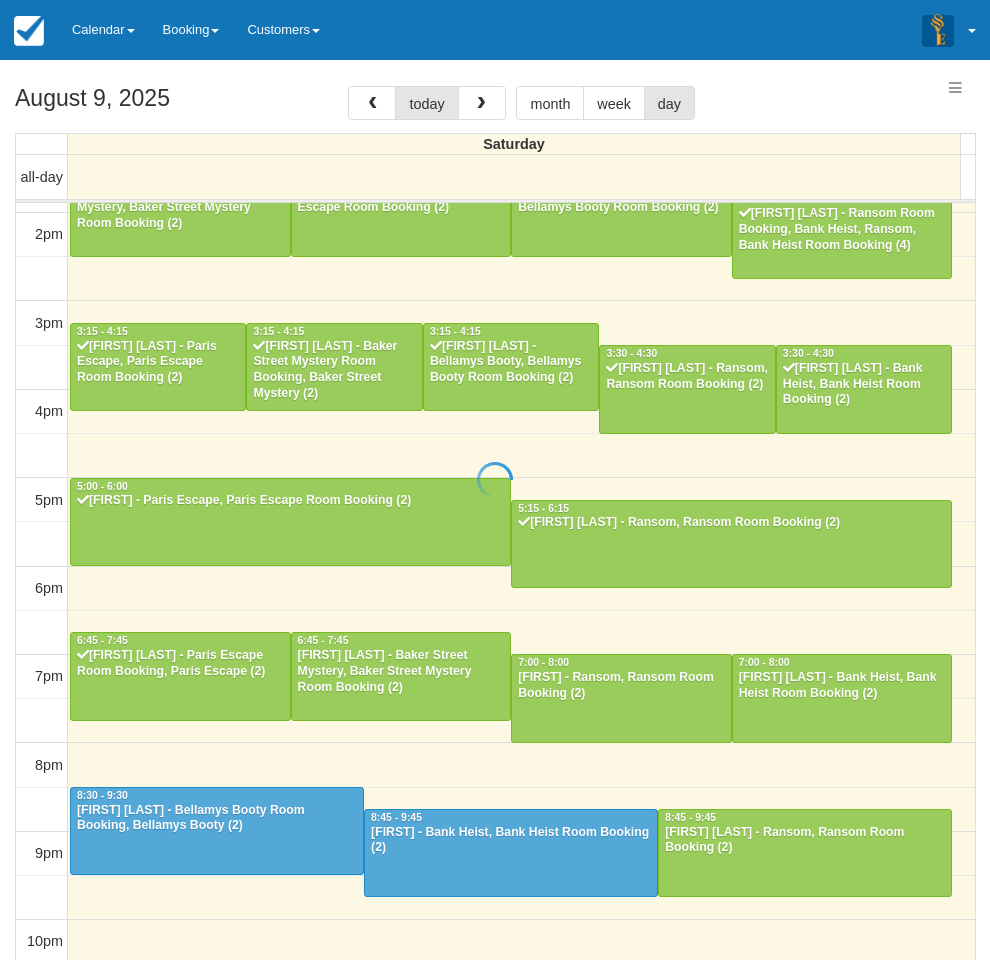 select 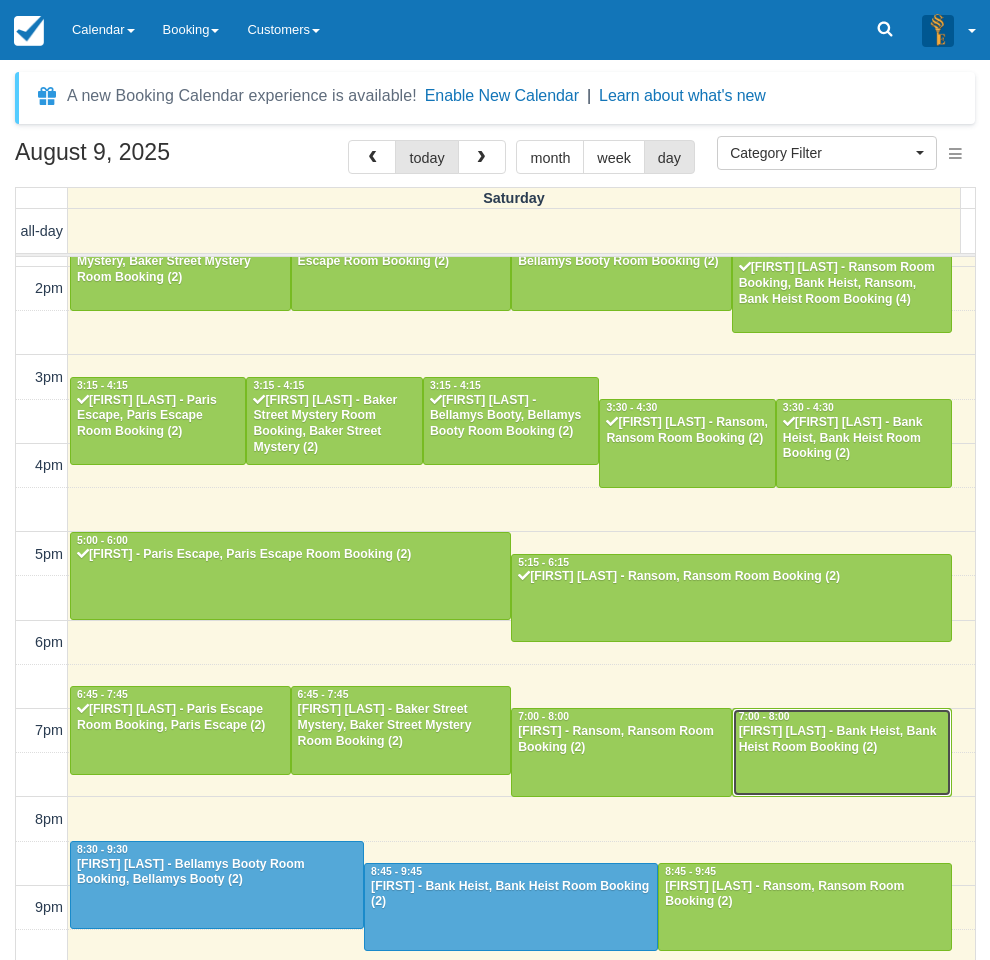 click on "[FIRST] [LAST] - Bank Heist, Bank Heist Room Booking (2)" at bounding box center [842, 740] 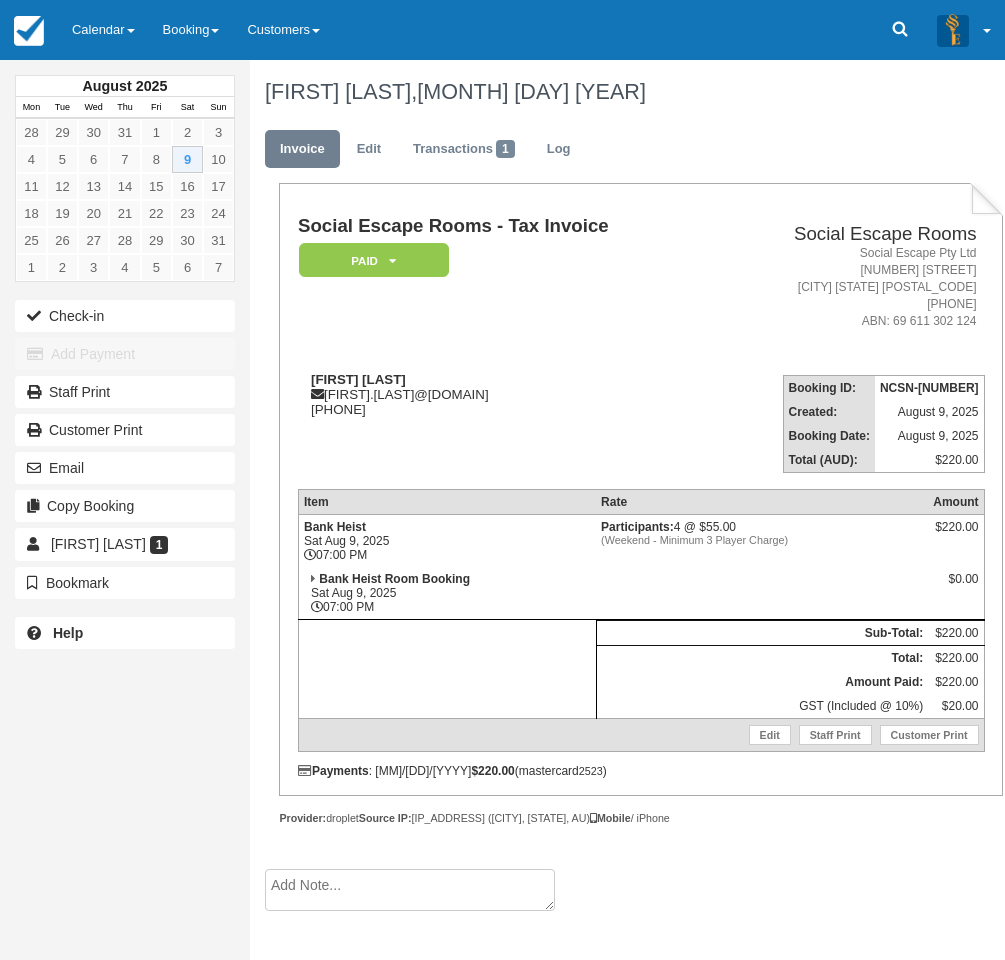 scroll, scrollTop: 0, scrollLeft: 0, axis: both 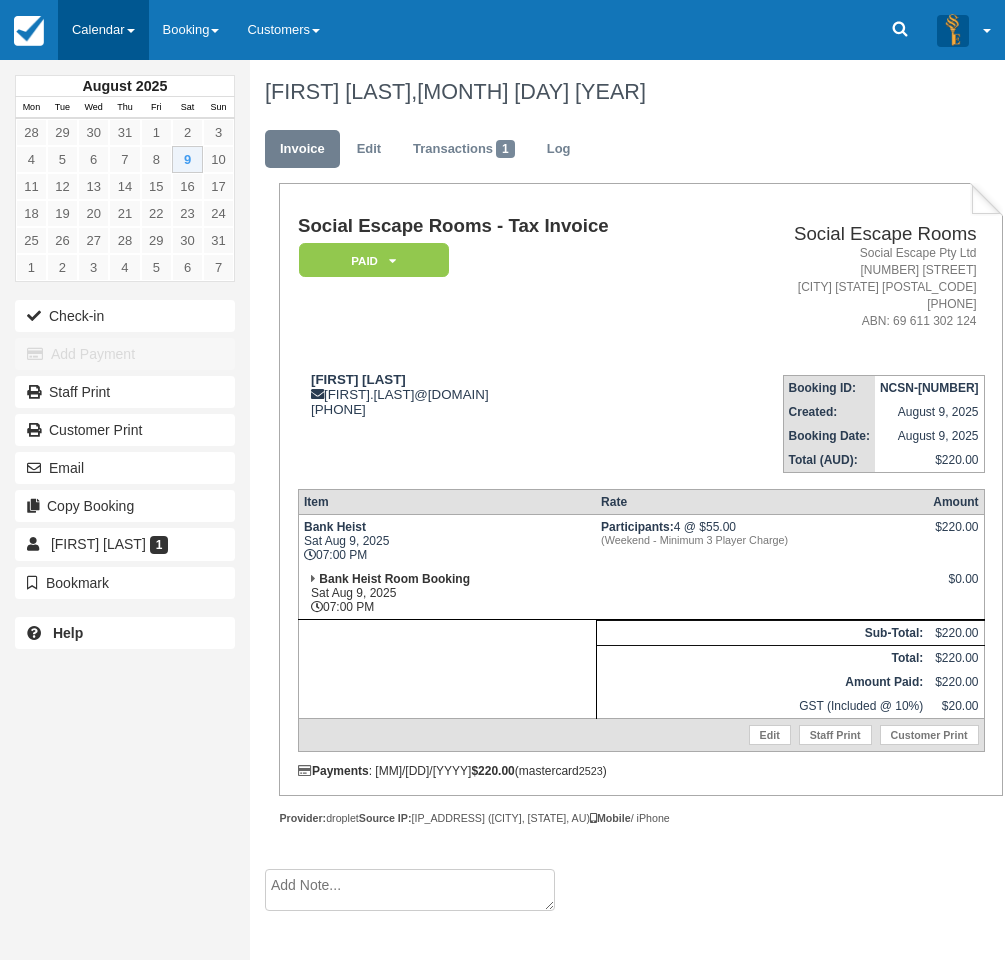 drag, startPoint x: 105, startPoint y: 31, endPoint x: 110, endPoint y: 89, distance: 58.21512 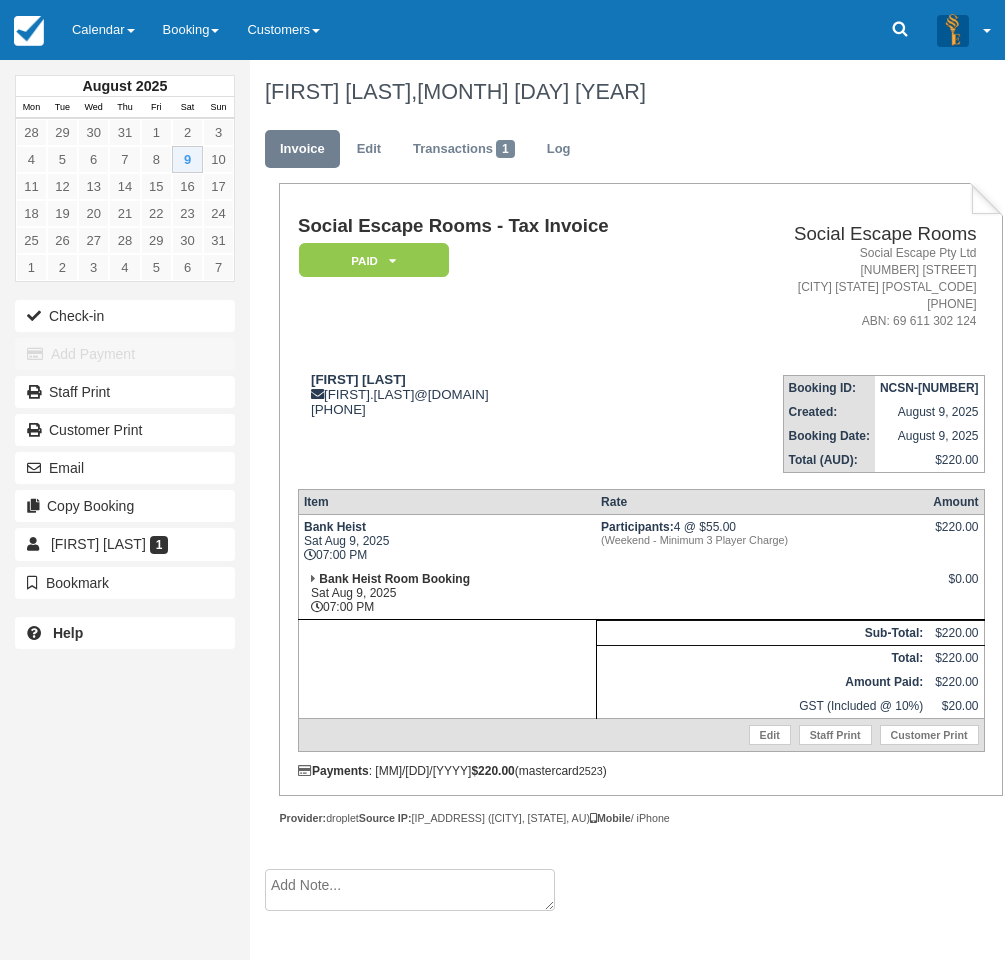 click on "Calendar" at bounding box center [103, 30] 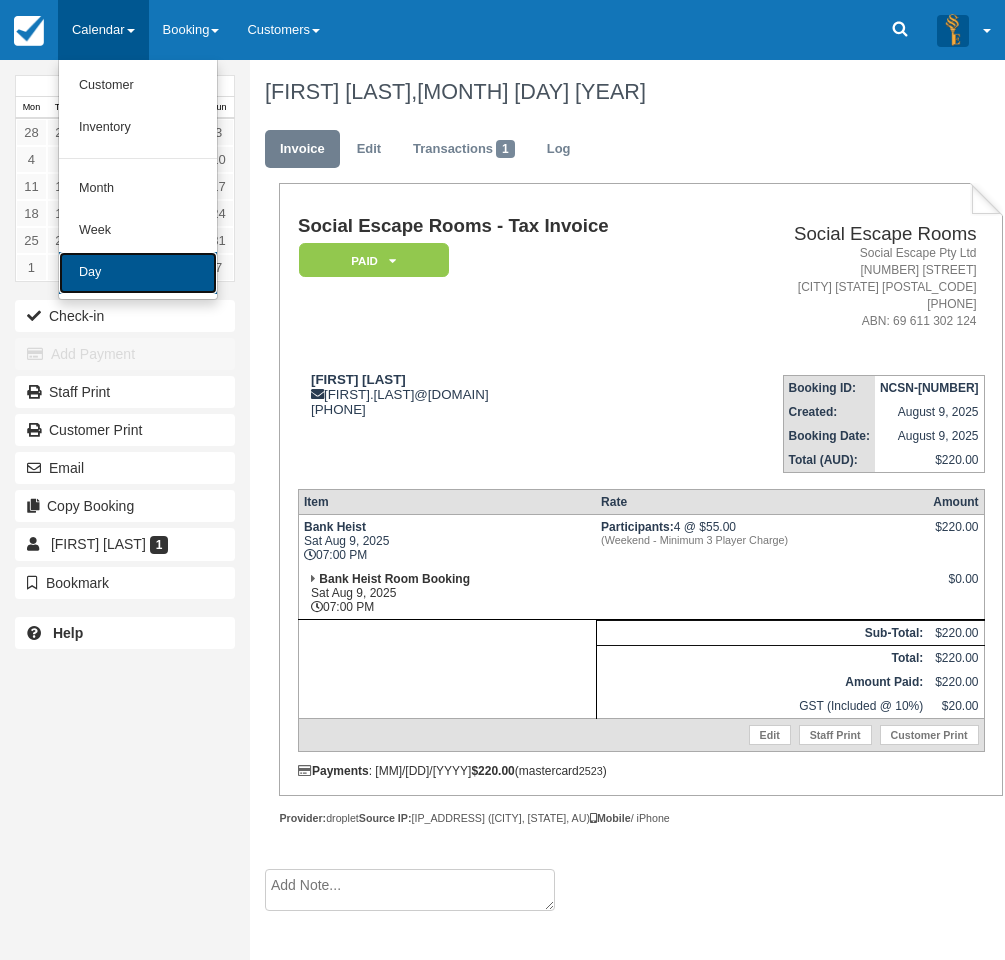 click on "Day" at bounding box center [138, 273] 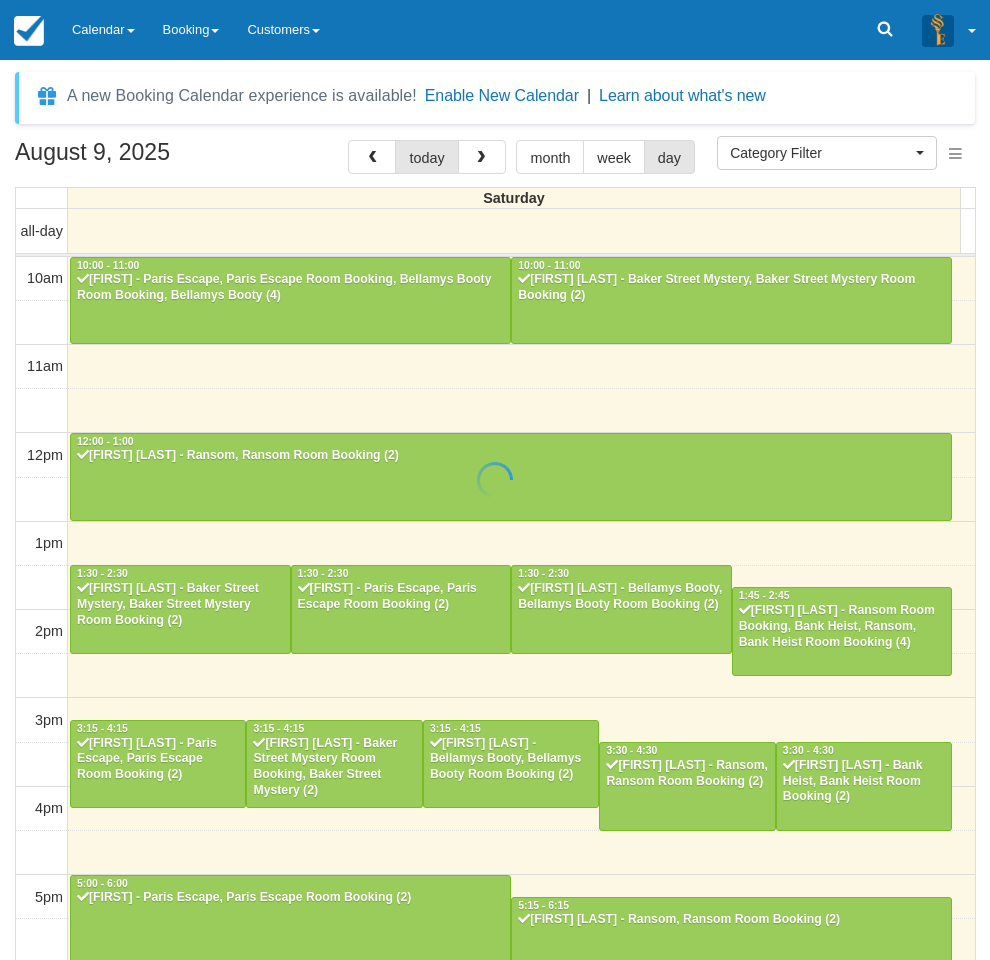 select 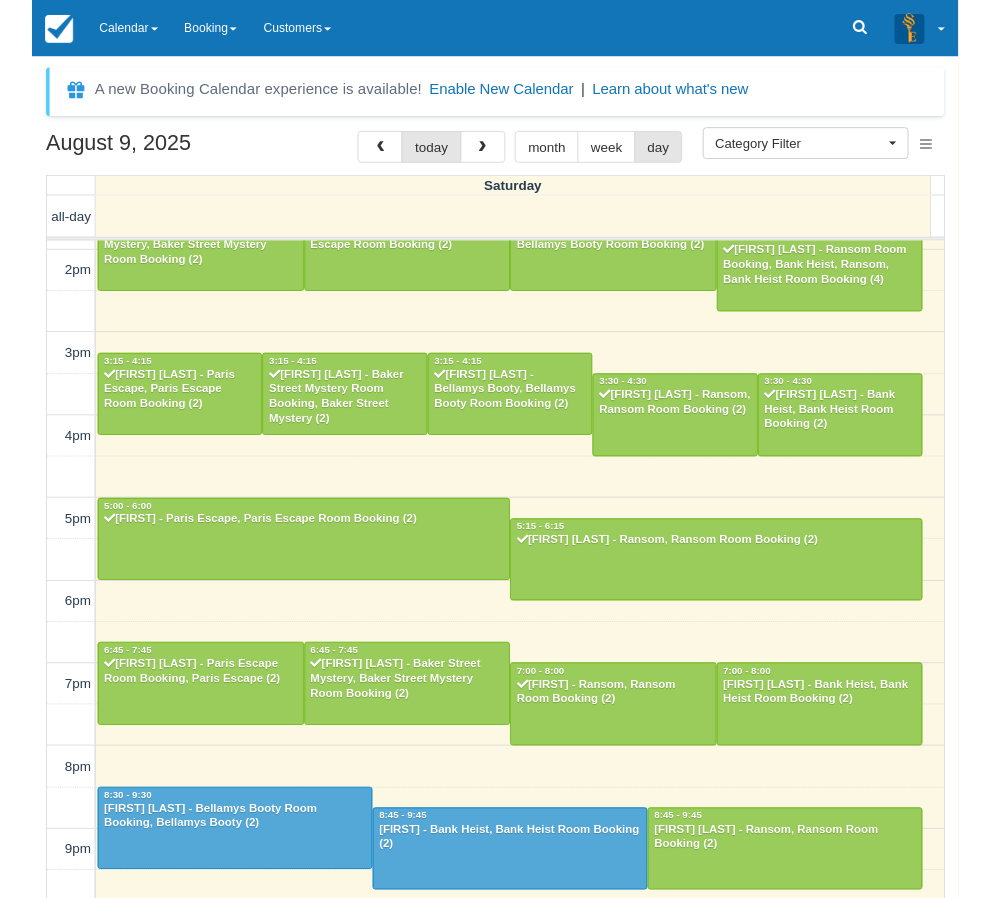 scroll, scrollTop: 342, scrollLeft: 0, axis: vertical 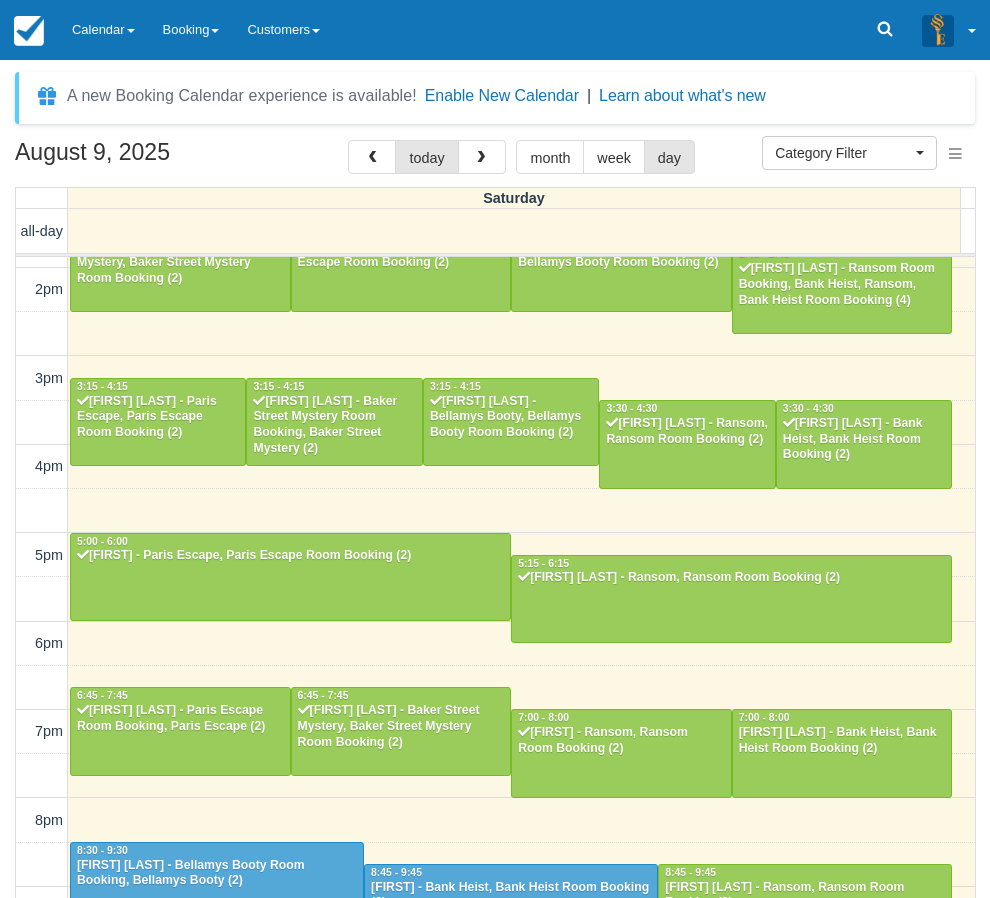 click on "August 9, 2025 today month week day Saturday all-day 10am 11am 12pm 1pm 2pm 3pm 4pm 5pm 6pm 7pm 8pm 9pm 10pm 10:00 - 11:00  Nick - Paris Escape, Paris Escape Room Booking, Bellamys Booty Room Booking, Bellamys Booty (4) 10:00 - 11:00  Sharon welsh - Baker Street Mystery, Baker Street Mystery Room Booking (2) 12:00 - 1:00  Jason Cai - Ransom, Ransom Room Booking (2) 1:30 - 2:30  Ashleigh Buchanan - Baker Street Mystery, Baker Street Mystery Room Booking (2) 1:30 - 2:30  Junjun - Paris Escape, Paris Escape Room Booking (2) 1:30 - 2:30  Nikita Khan - Bellamys Booty, Bellamys Booty Room Booking (2) 1:45 - 2:45  Michaela Porter - Ransom Room Booking, Bank Heist, Ransom, Bank Heist Room Booking (4) 3:15 - 4:15  Edison Liang - Paris Escape, Paris Escape Room Booking (2) 3:15 - 4:15  Jeremy Tay - Baker Street Mystery Room Booking, Baker Street Mystery (2) 3:15 - 4:15  Rachel Li - Bellamys Booty, Bellamys Booty Room Booking (2) 3:30 - 4:30  Joanne Lad - Ransom, Ransom Room Booking (2) 3:30 - 4:30 5:00 - 6:00" at bounding box center (495, 579) 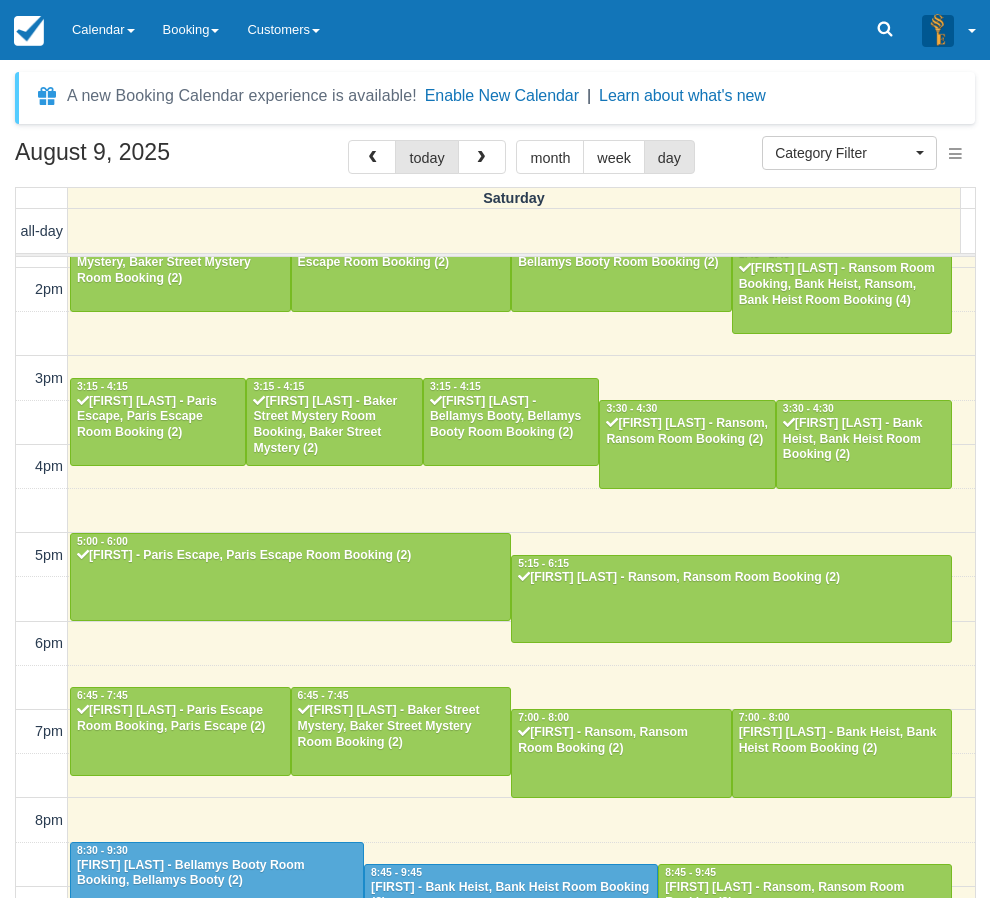 click on "August 9, 2025 today month week day Saturday all-day 10am 11am 12pm 1pm 2pm 3pm 4pm 5pm 6pm 7pm 8pm 9pm 10pm 10:00 - 11:00  Nick - Paris Escape, Paris Escape Room Booking, Bellamys Booty Room Booking, Bellamys Booty (4) 10:00 - 11:00  Sharon welsh - Baker Street Mystery, Baker Street Mystery Room Booking (2) 12:00 - 1:00  Jason Cai - Ransom, Ransom Room Booking (2) 1:30 - 2:30  Ashleigh Buchanan - Baker Street Mystery, Baker Street Mystery Room Booking (2) 1:30 - 2:30  Junjun - Paris Escape, Paris Escape Room Booking (2) 1:30 - 2:30  Nikita Khan - Bellamys Booty, Bellamys Booty Room Booking (2) 1:45 - 2:45  Michaela Porter - Ransom Room Booking, Bank Heist, Ransom, Bank Heist Room Booking (4) 3:15 - 4:15  Edison Liang - Paris Escape, Paris Escape Room Booking (2) 3:15 - 4:15  Jeremy Tay - Baker Street Mystery Room Booking, Baker Street Mystery (2) 3:15 - 4:15  Rachel Li - Bellamys Booty, Bellamys Booty Room Booking (2) 3:30 - 4:30  Joanne Lad - Ransom, Ransom Room Booking (2) 3:30 - 4:30 5:00 - 6:00" at bounding box center (495, 579) 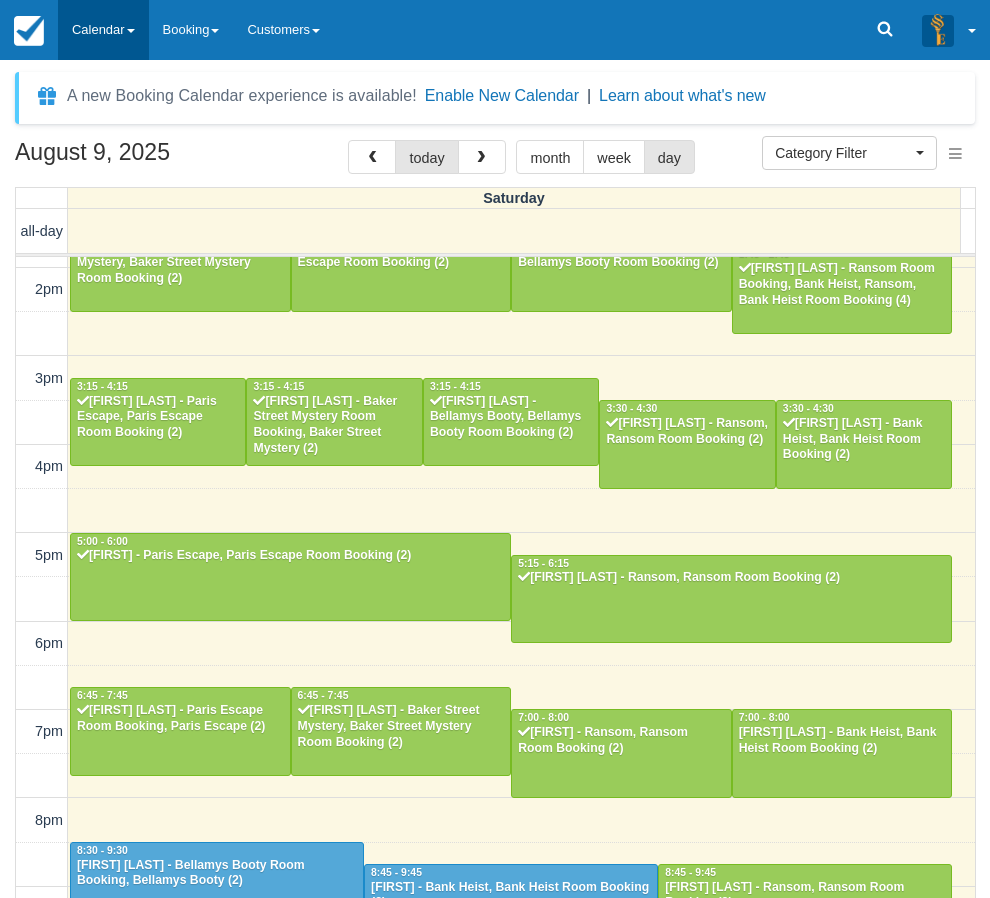 click on "Calendar" at bounding box center [103, 30] 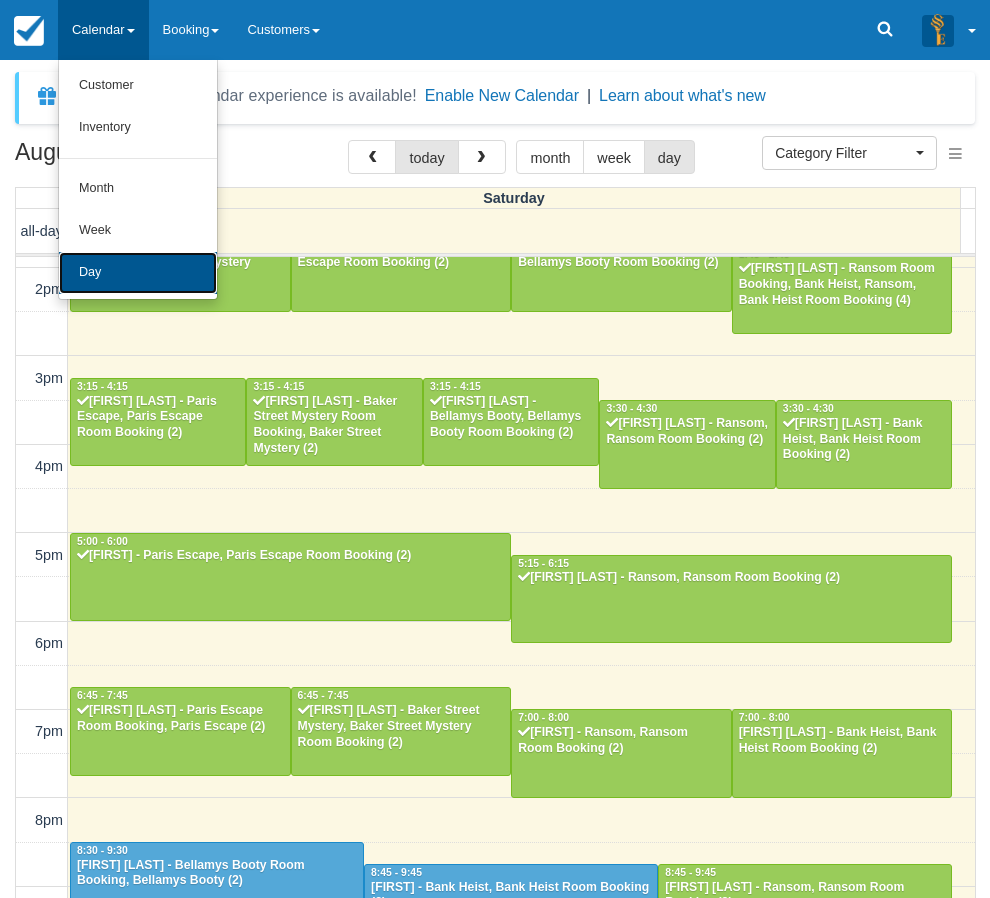 click on "Day" at bounding box center [138, 273] 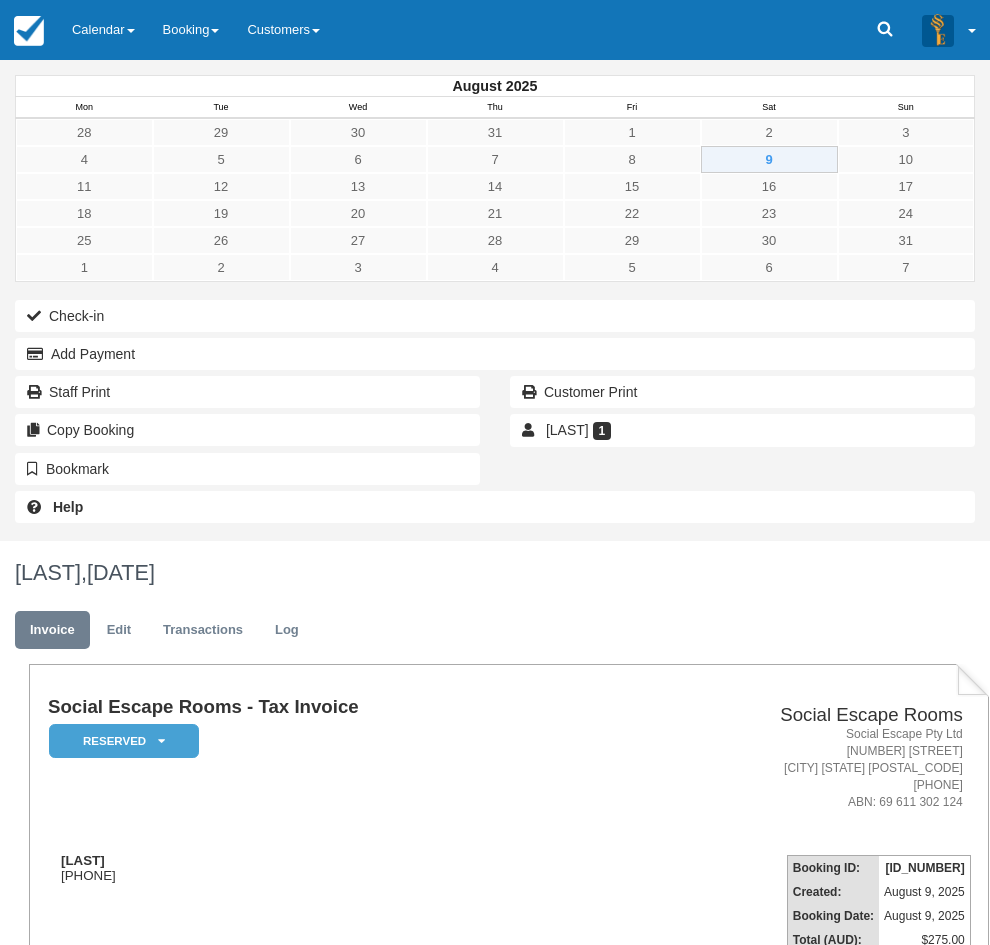 scroll, scrollTop: 0, scrollLeft: 0, axis: both 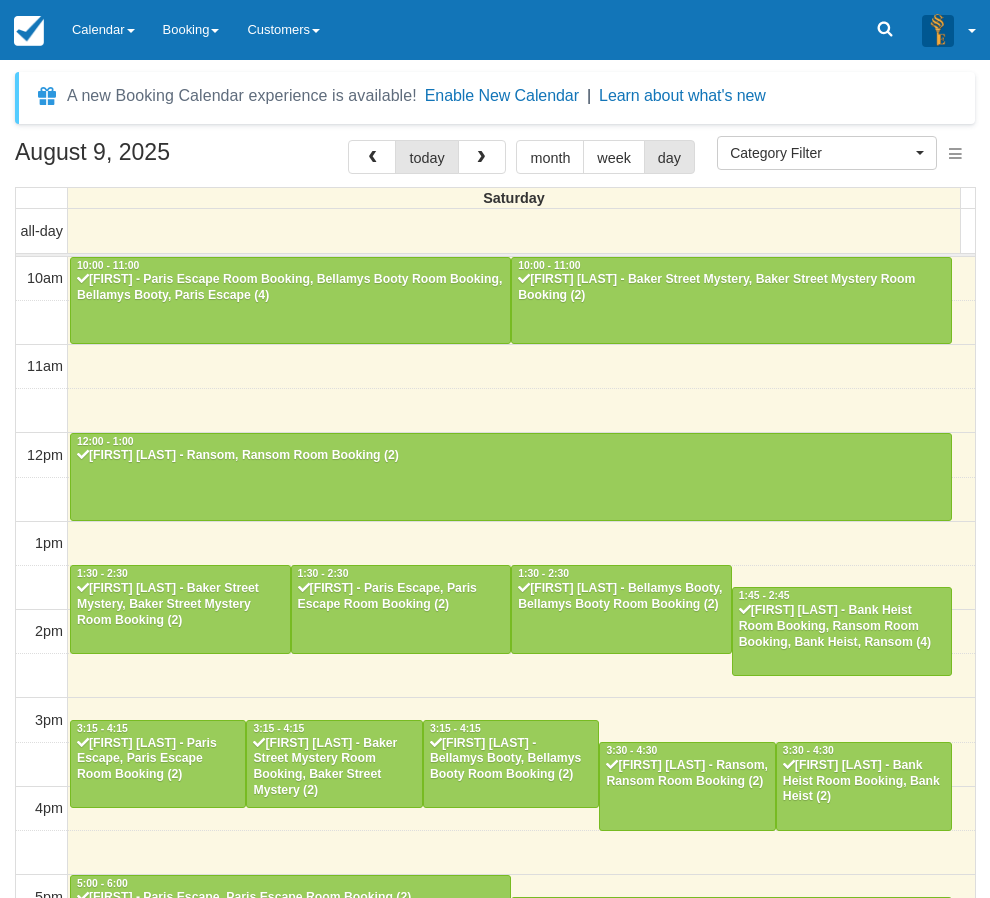 select 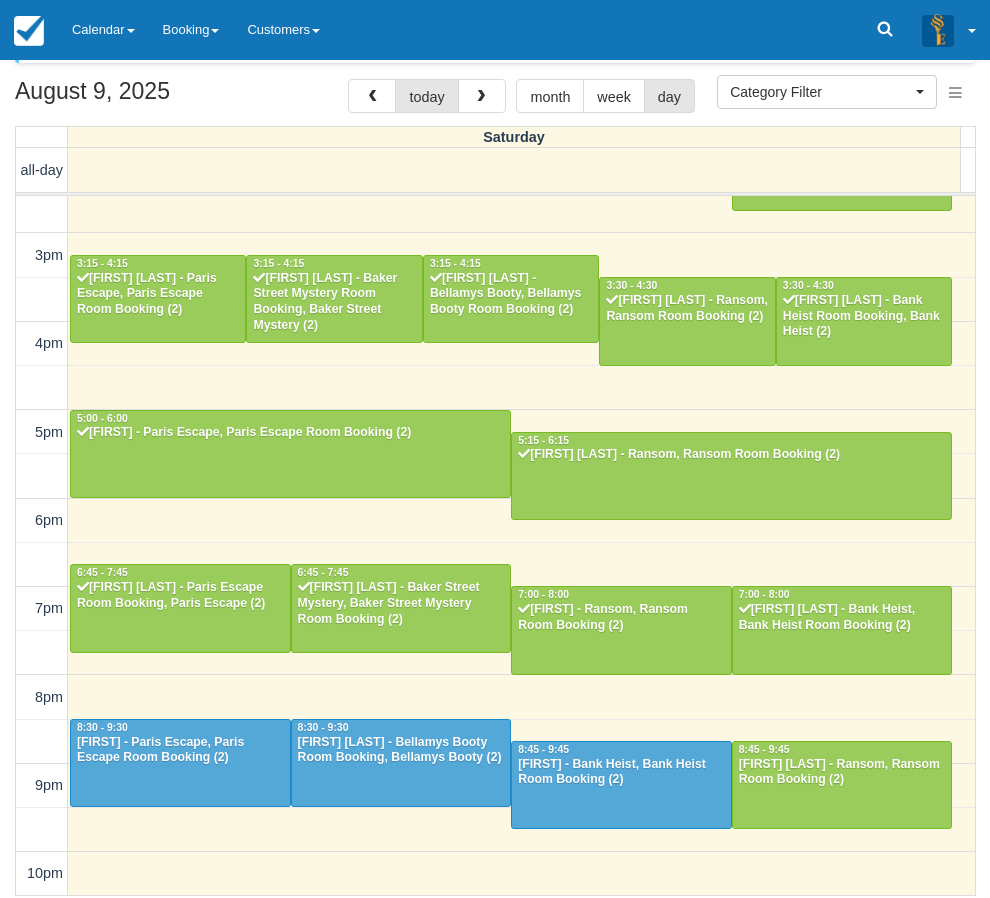scroll, scrollTop: 64, scrollLeft: 0, axis: vertical 